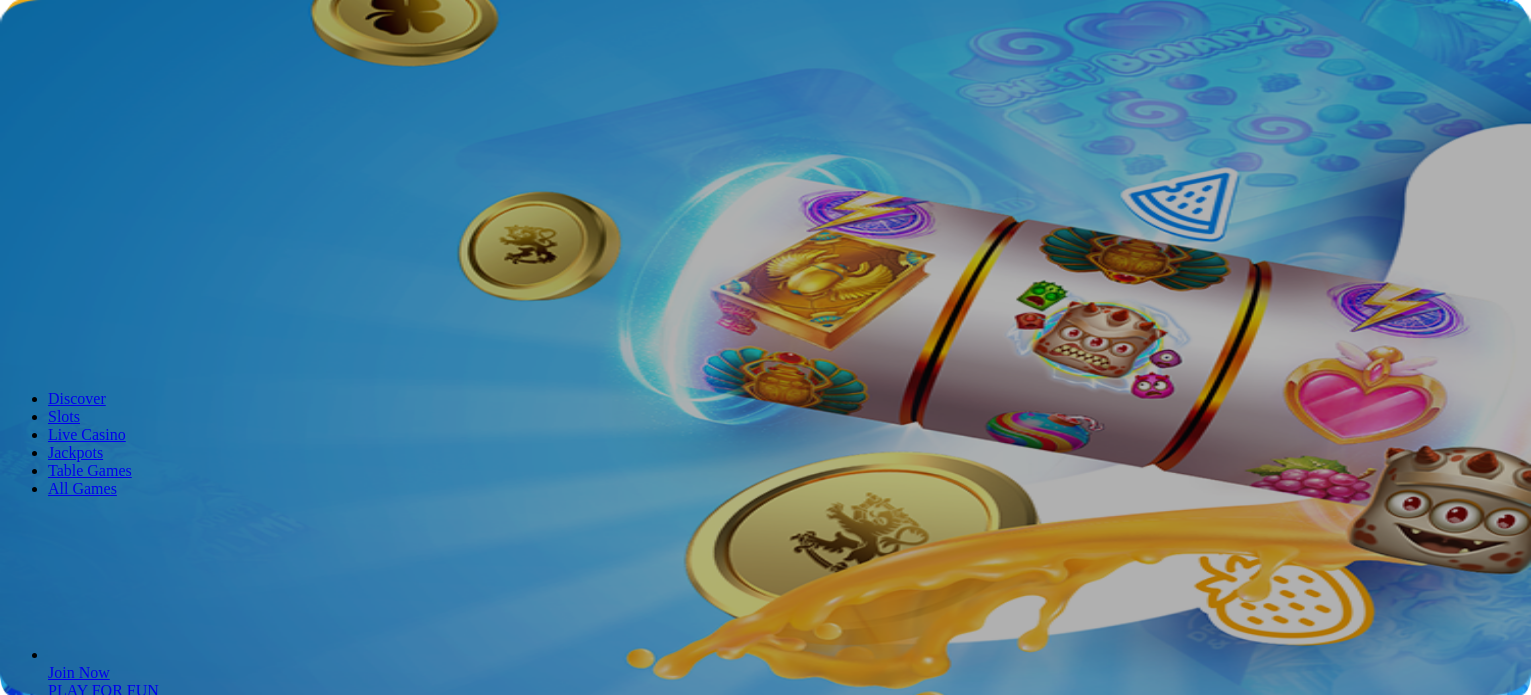 scroll, scrollTop: 0, scrollLeft: 0, axis: both 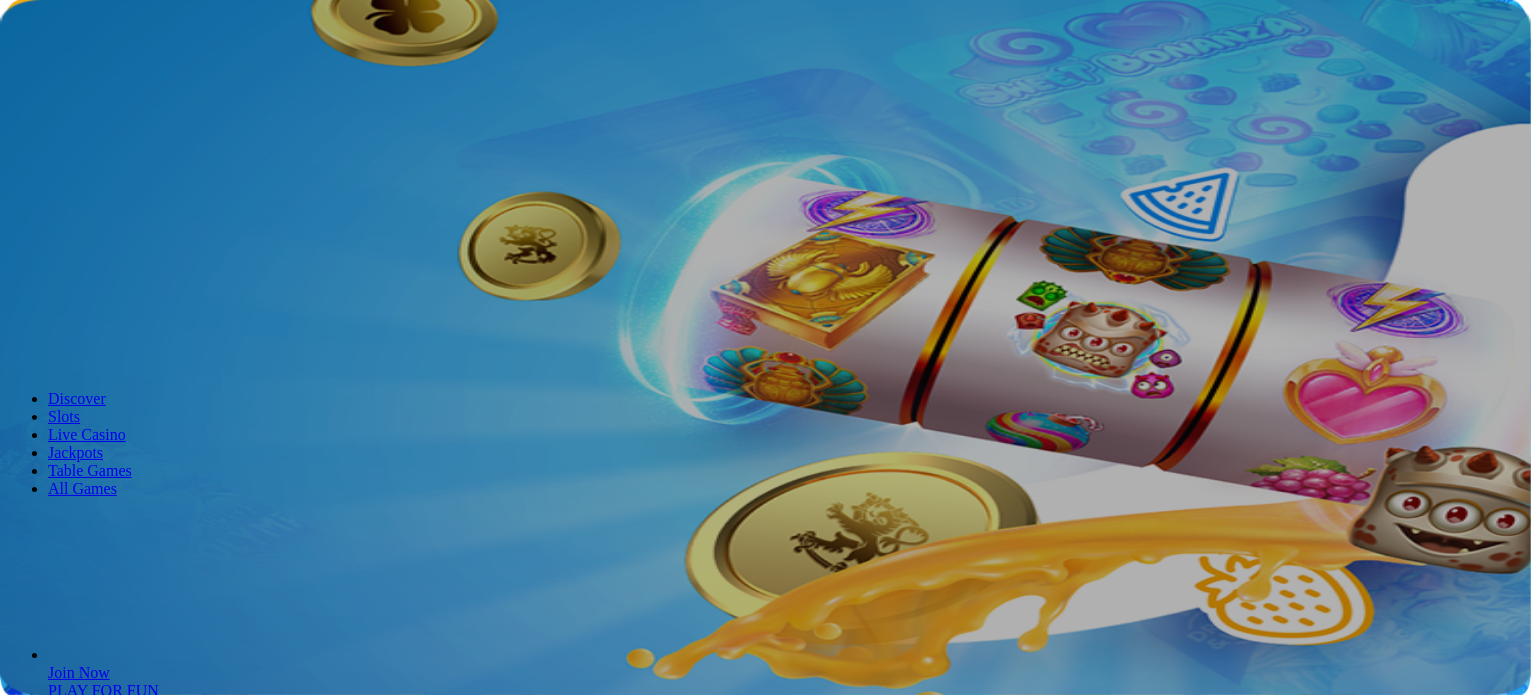 click on "Log in" at bounding box center [105, 72] 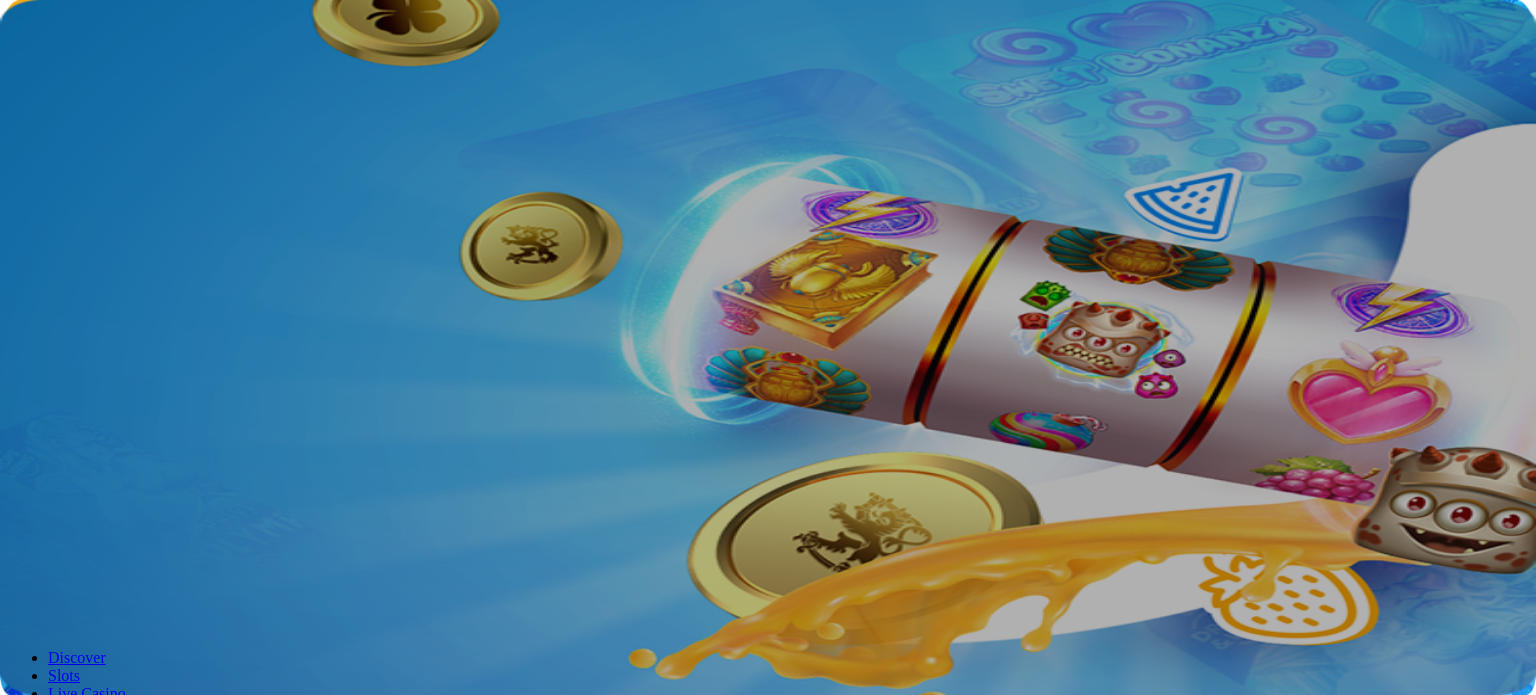 click at bounding box center (79, 301) 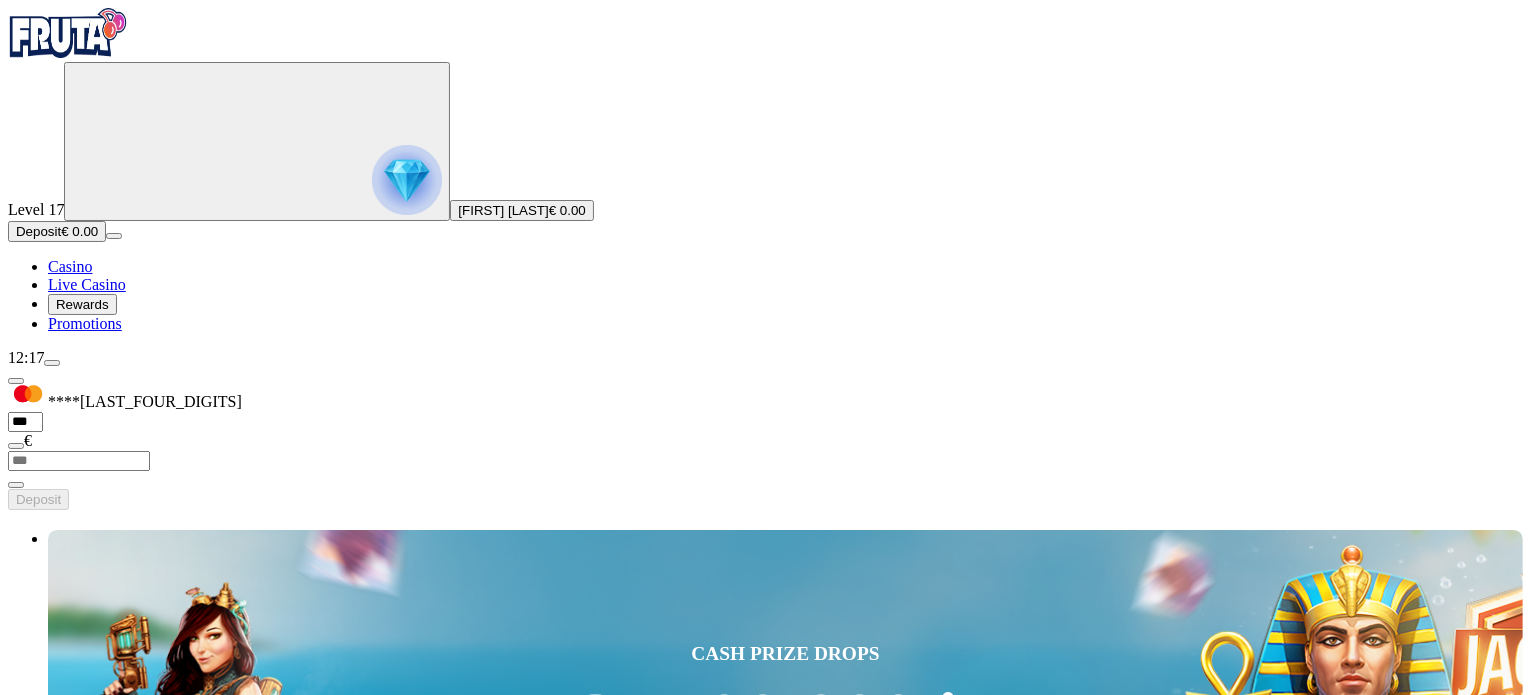 click at bounding box center (52, 363) 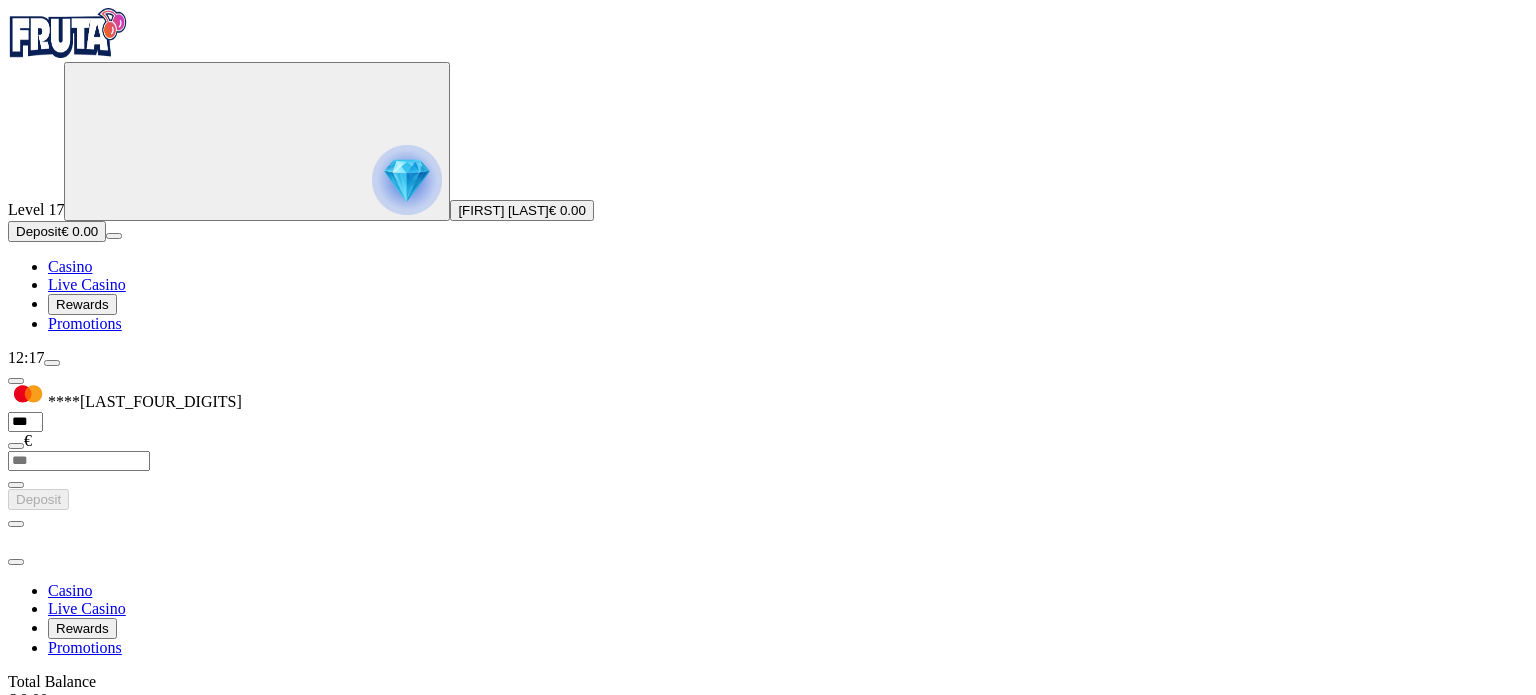 click on "Cancel" at bounding box center [391, 792] 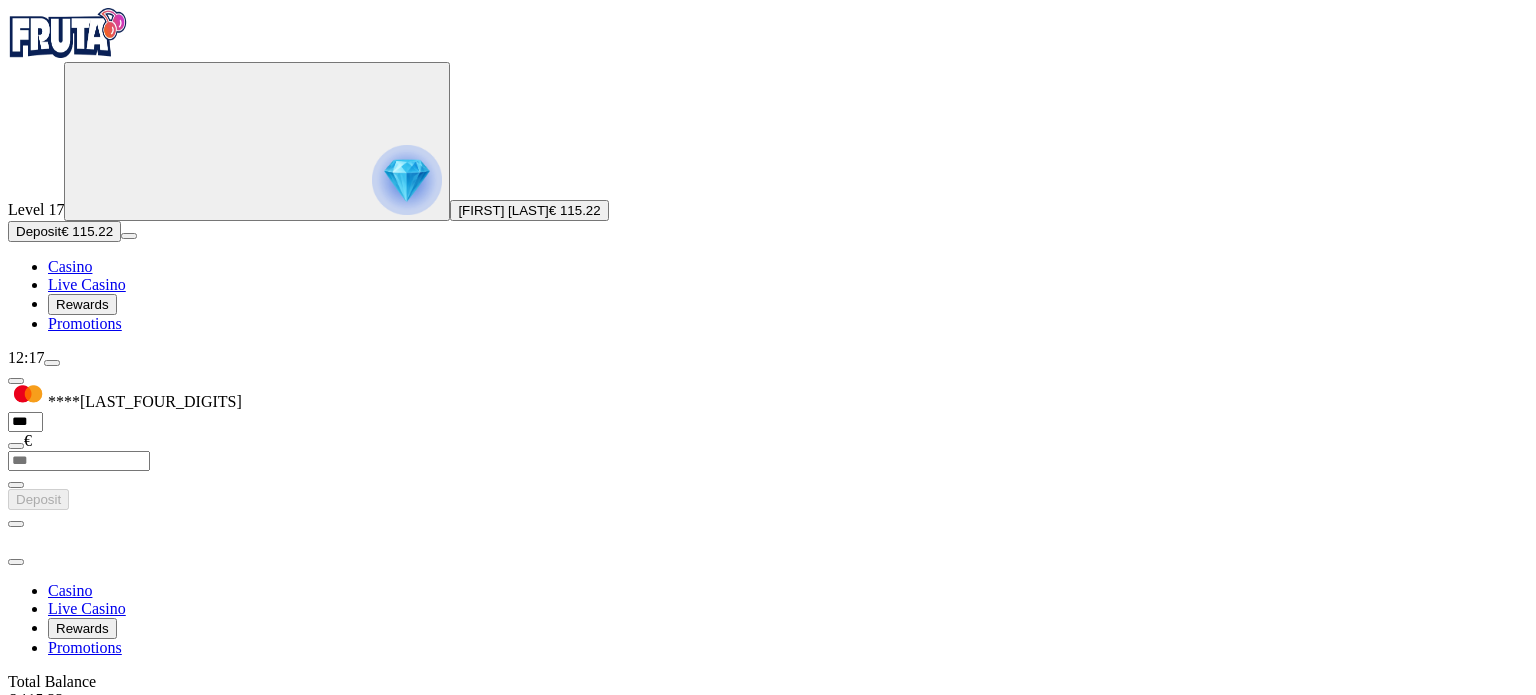 click on "Live Casino" at bounding box center [87, 284] 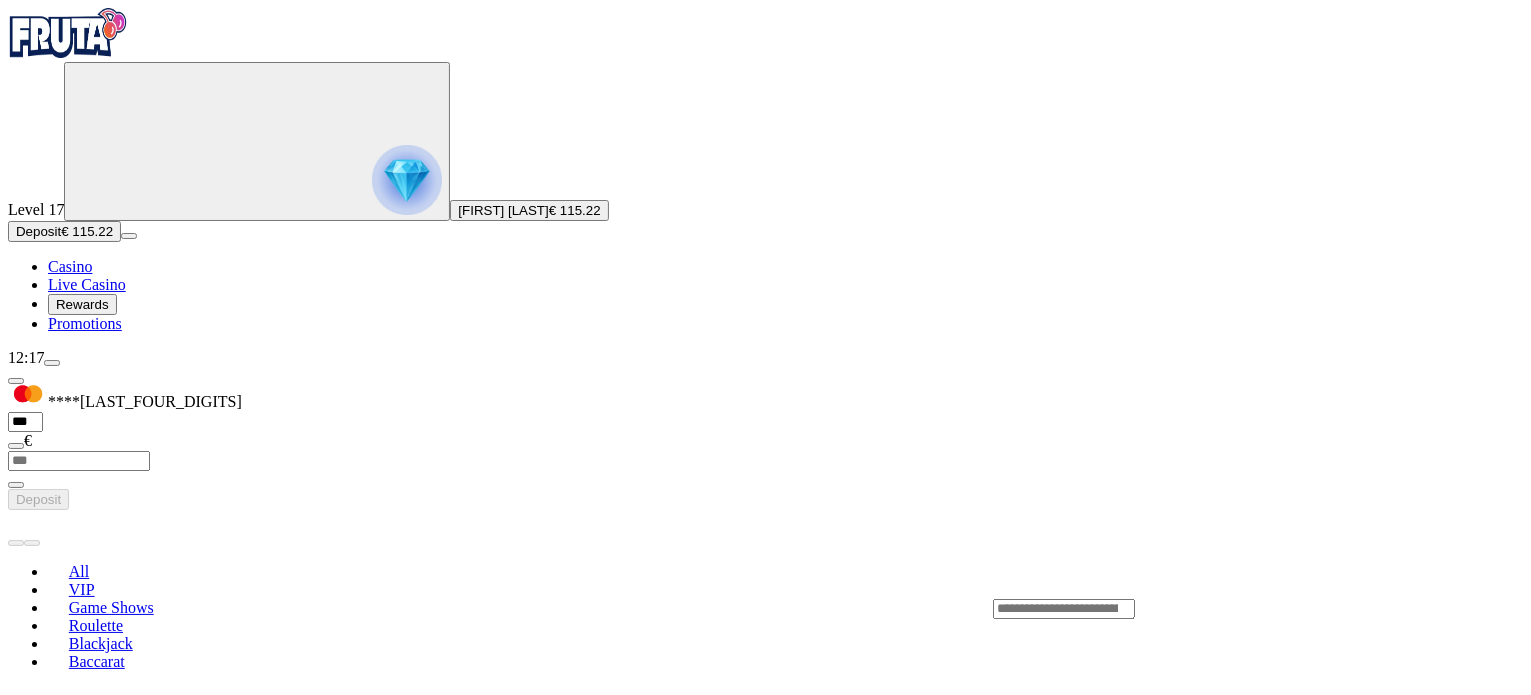 click on "Play Now" at bounding box center [80, 827] 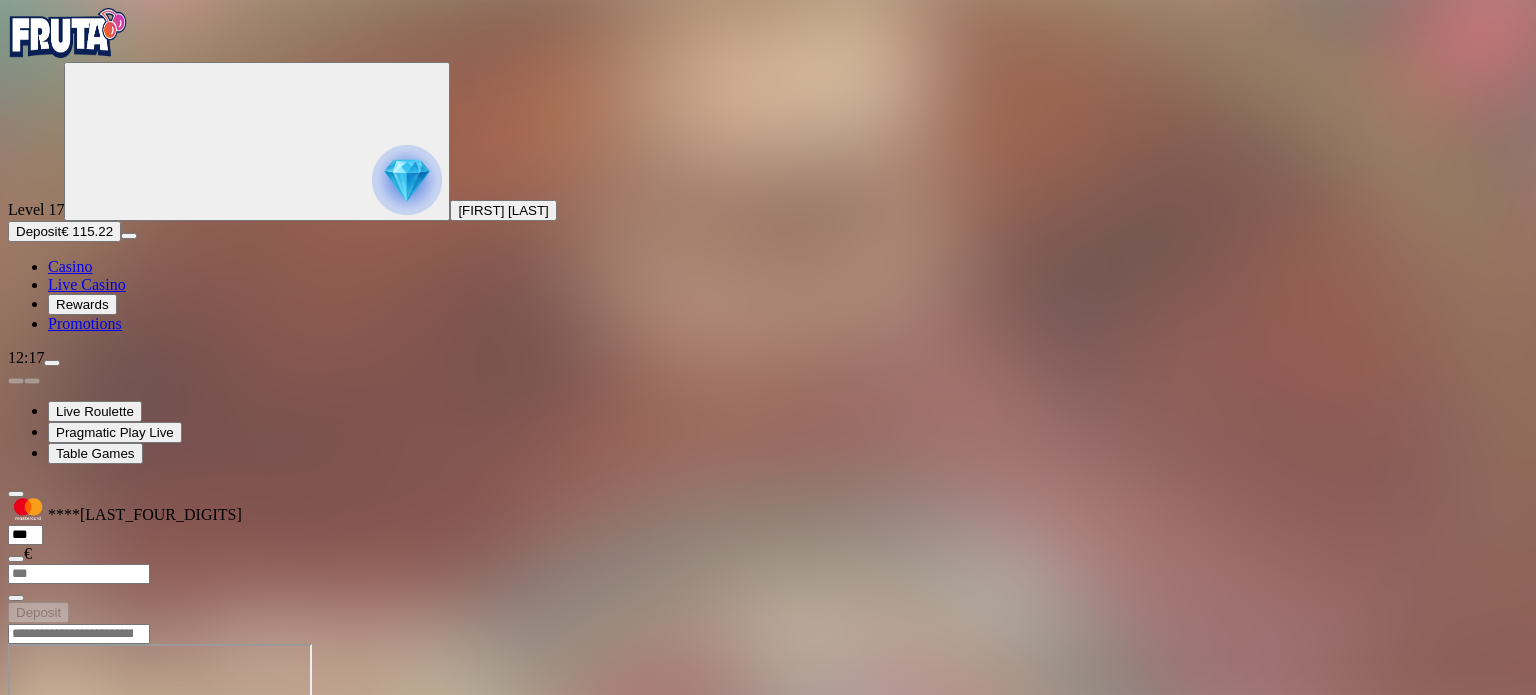 click at bounding box center (48, 816) 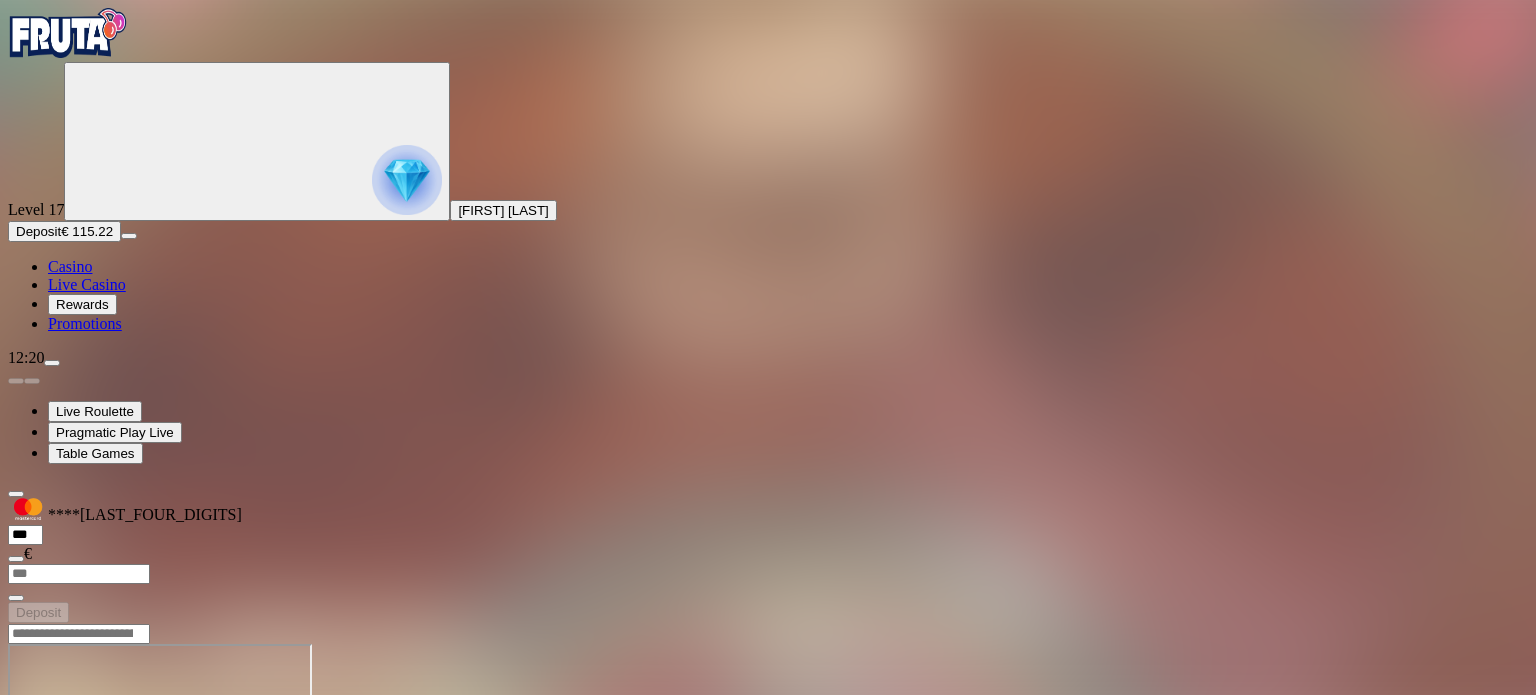 click at bounding box center (52, 363) 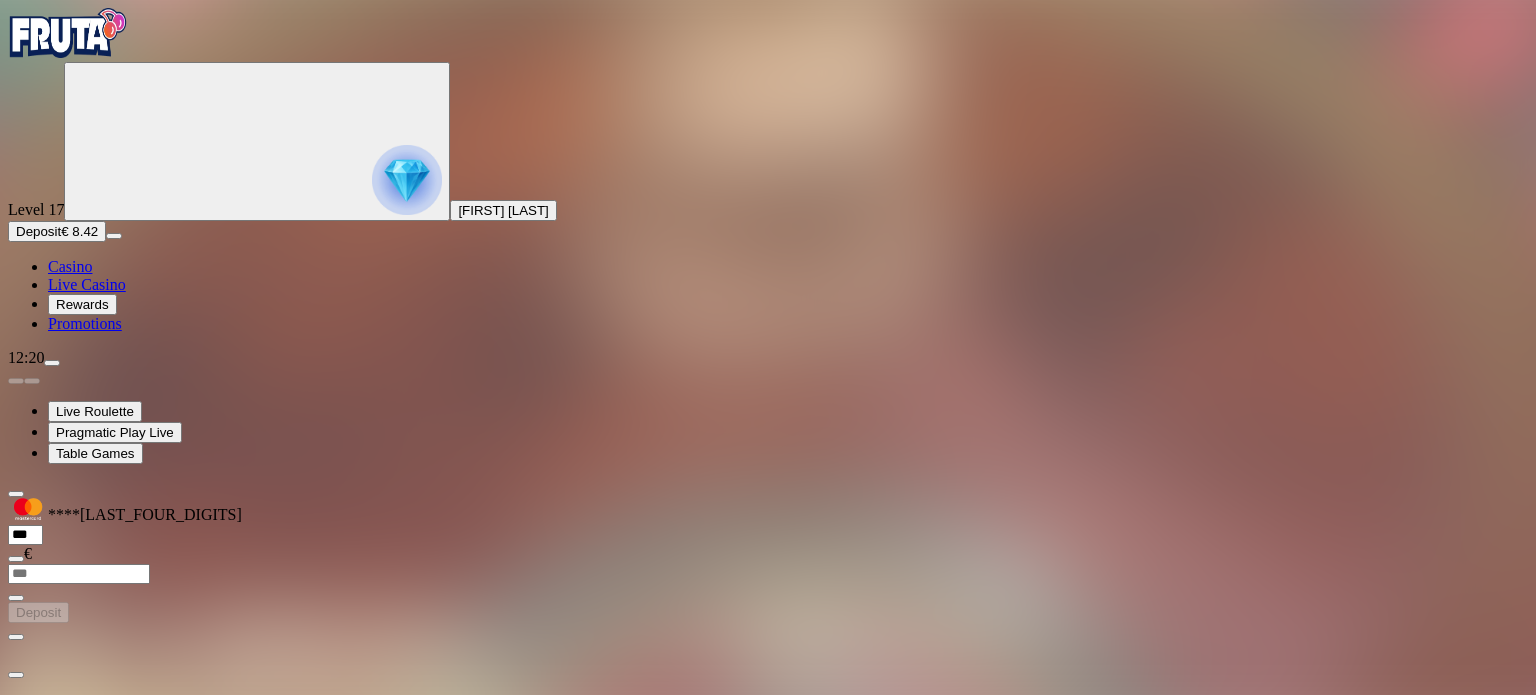 click on "Cancel" at bounding box center (351, 889) 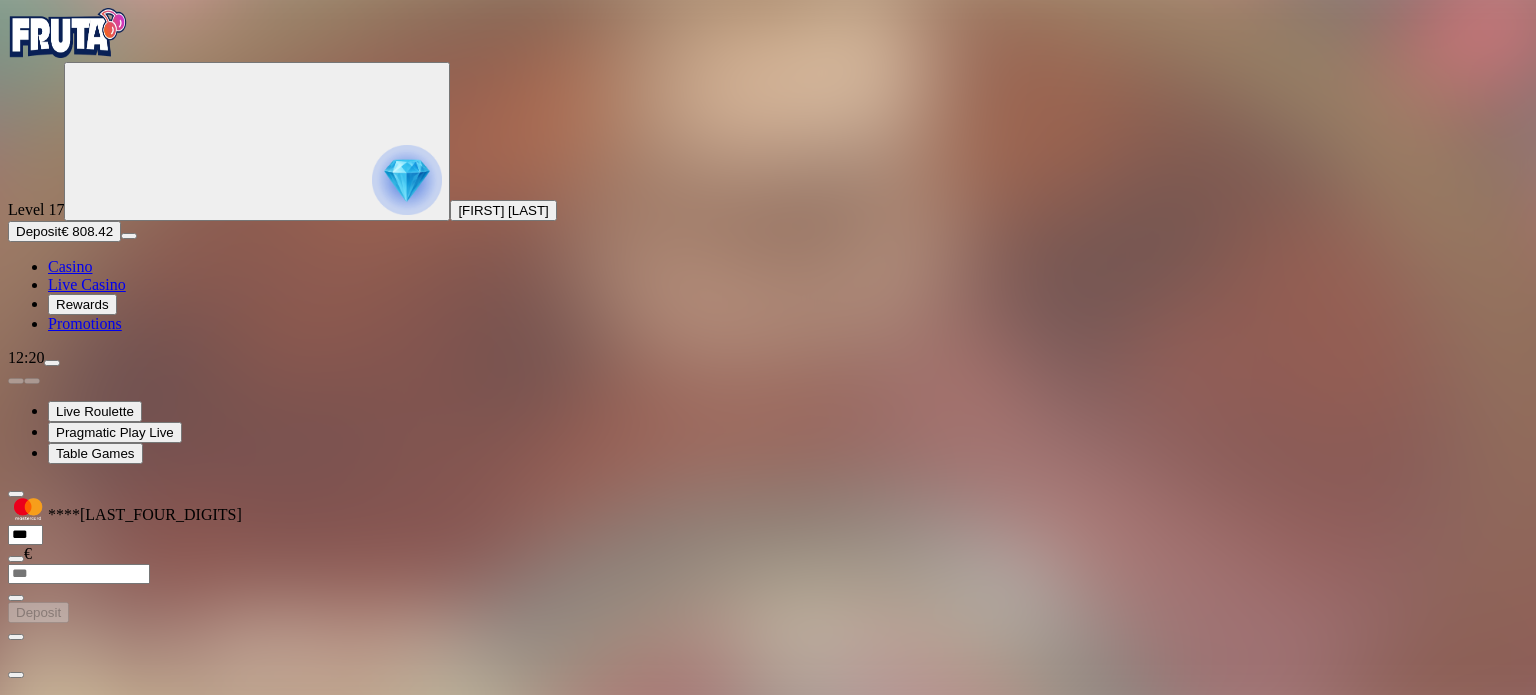 click at bounding box center (768, 1163) 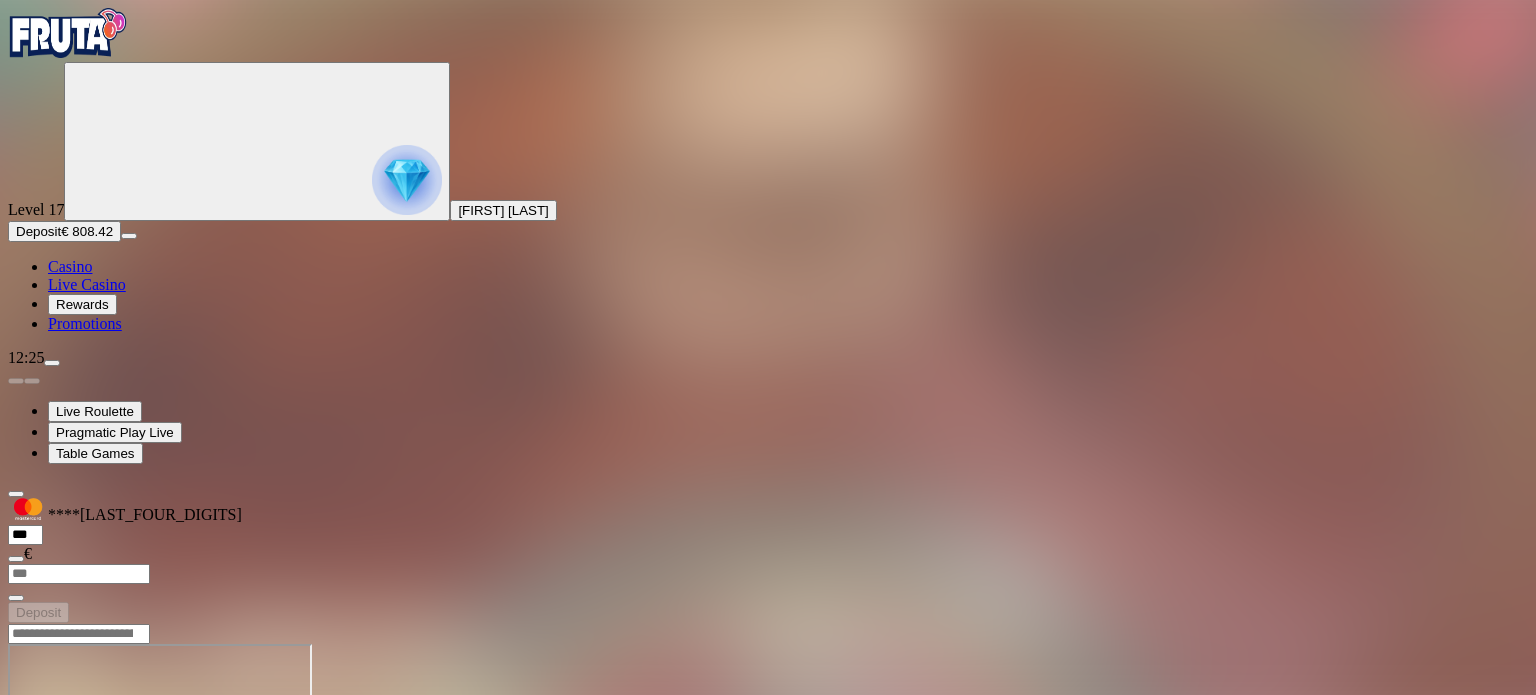 click on "Live Casino" at bounding box center [87, 284] 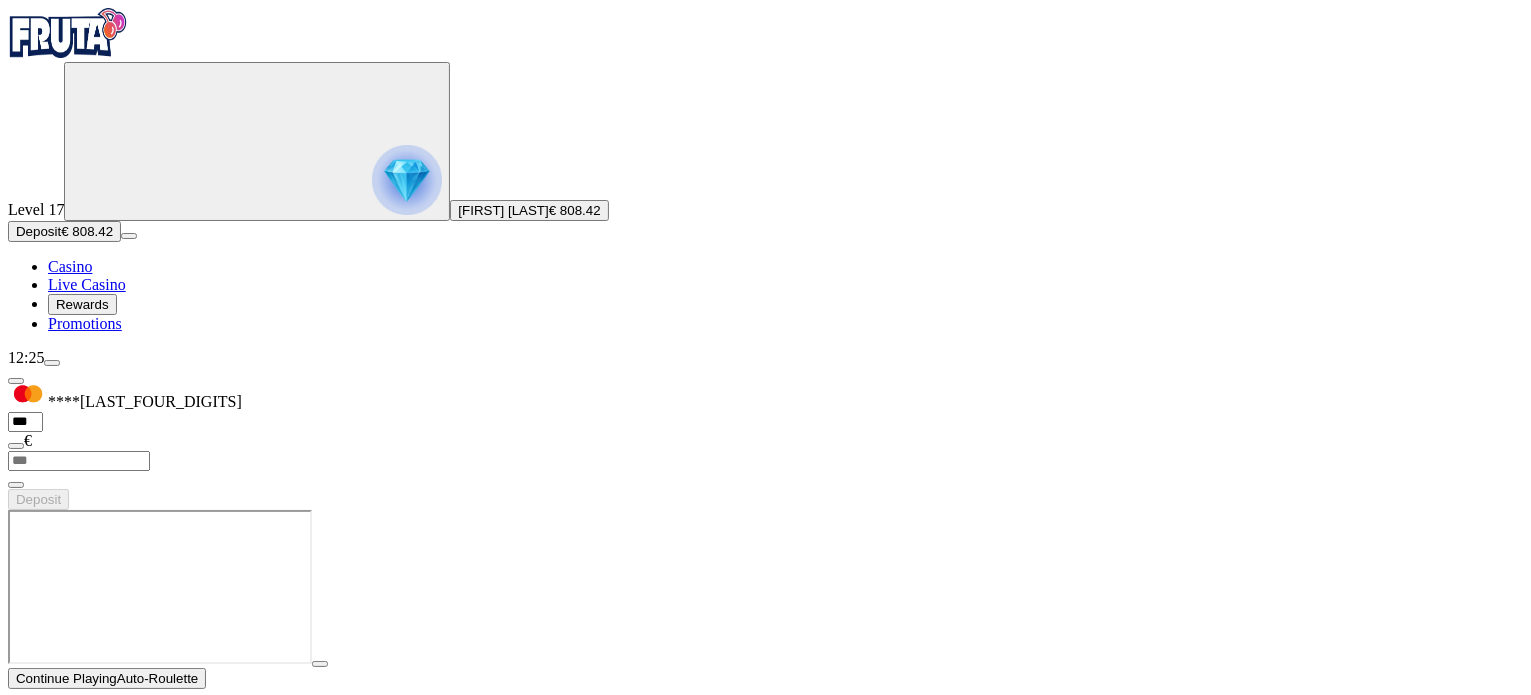 click on "Play Now" at bounding box center [80, 1214] 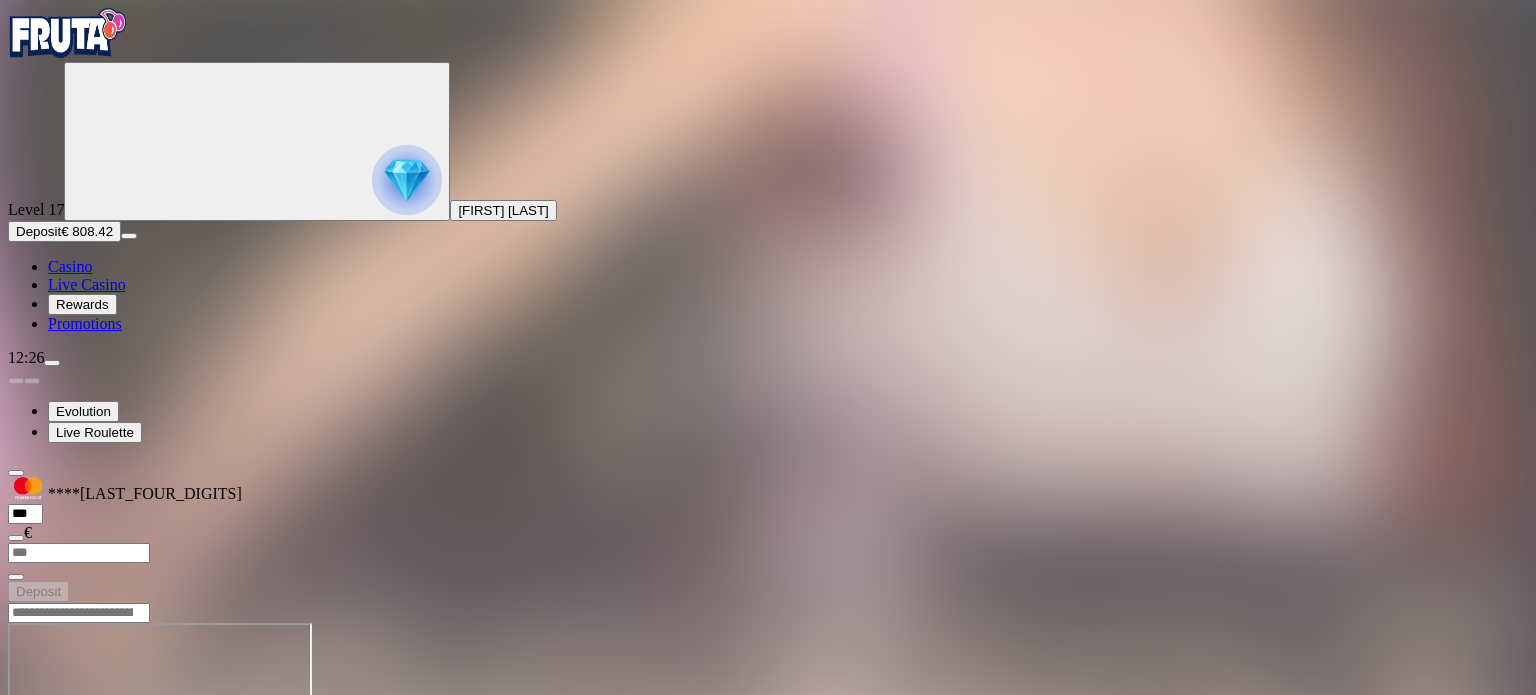 click at bounding box center [48, 795] 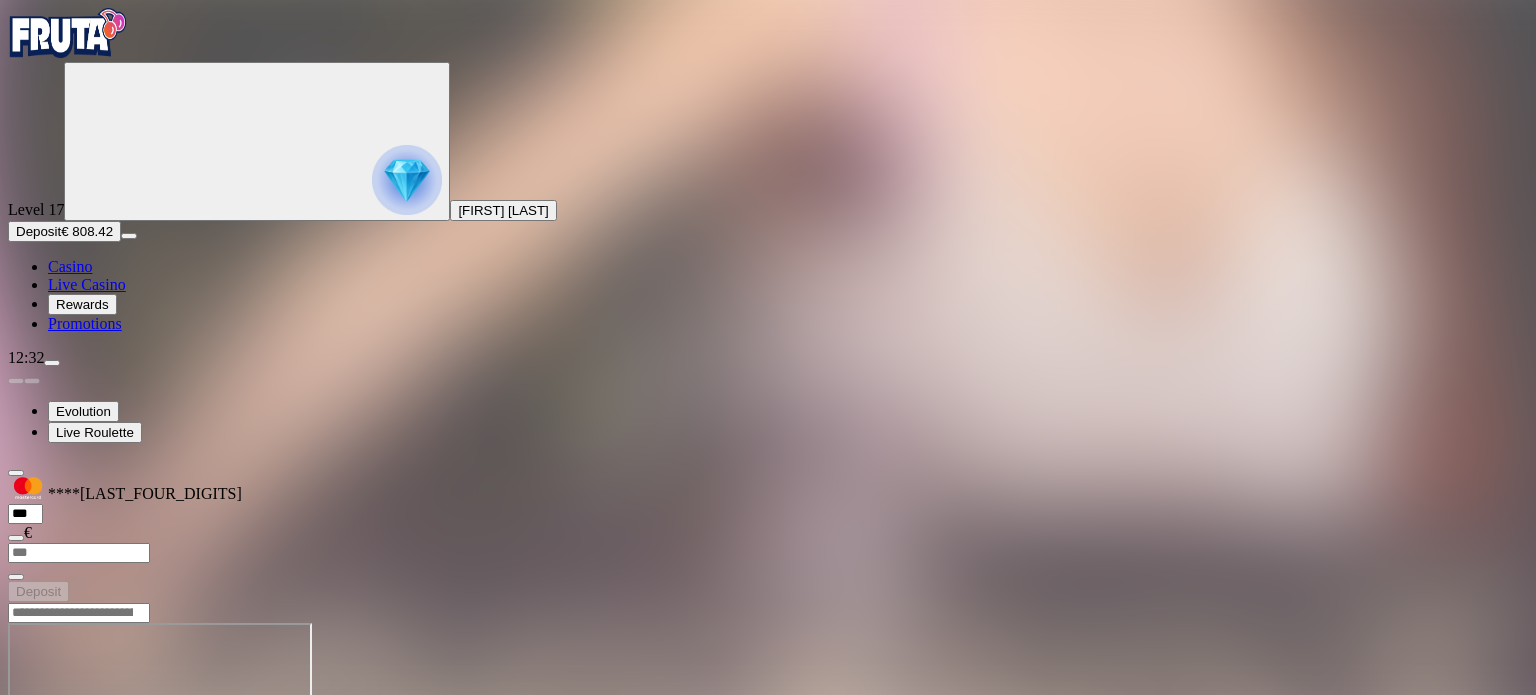 click on "Deposit" at bounding box center (38, 231) 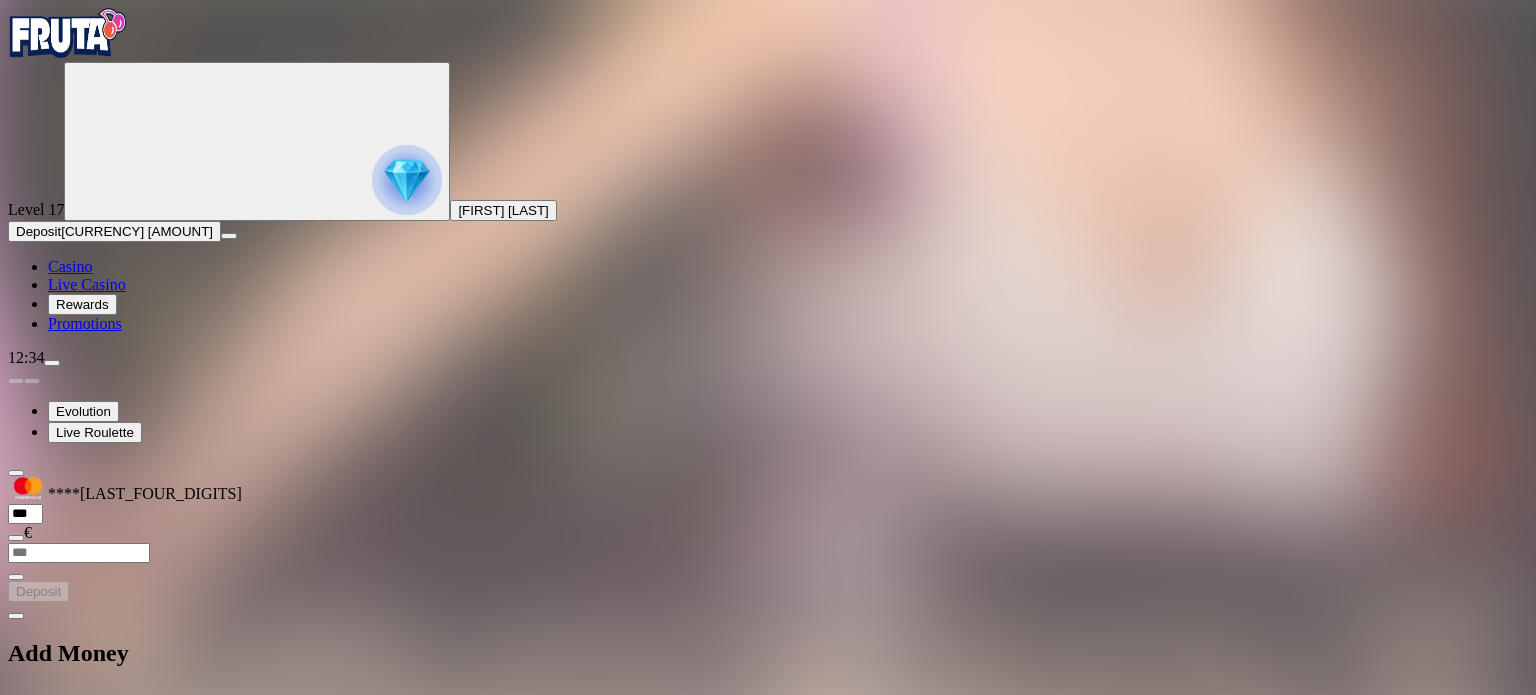 click at bounding box center [768, 1225] 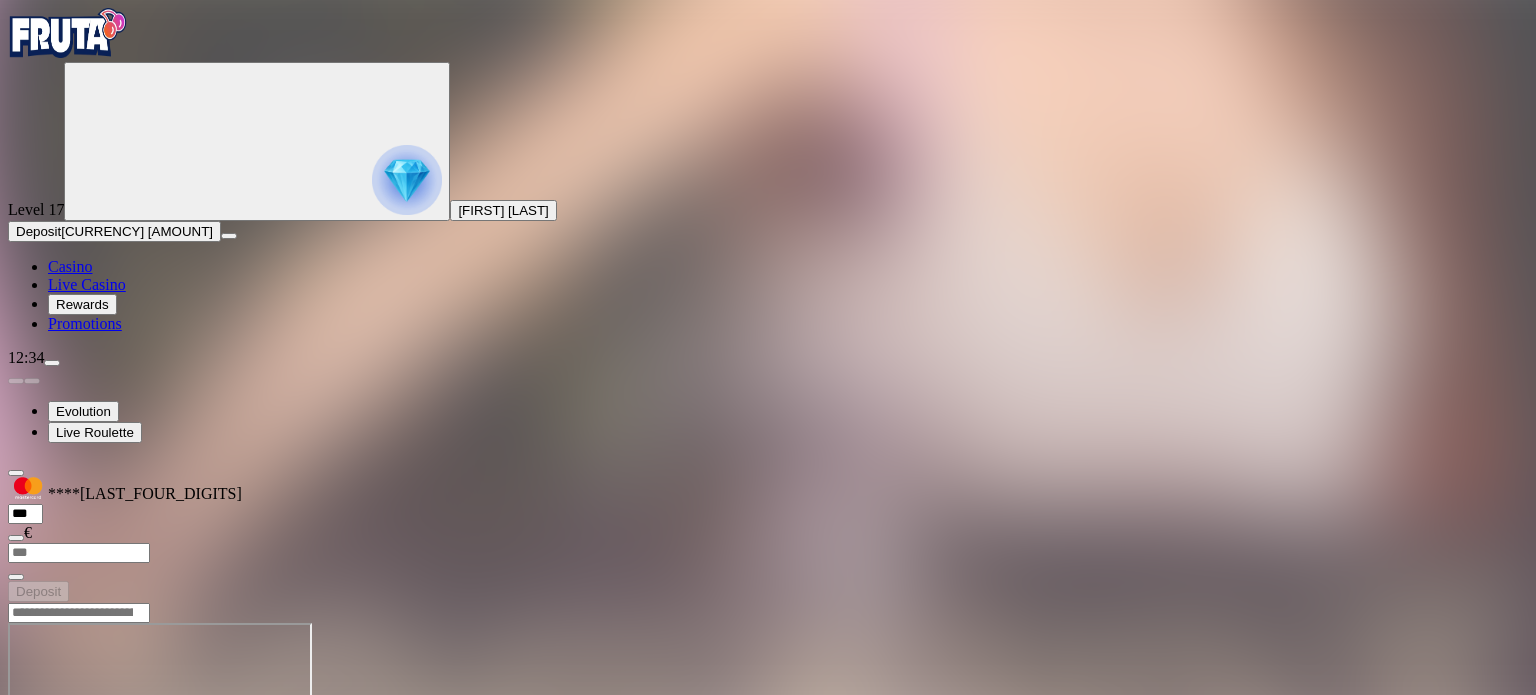 click at bounding box center (48, 795) 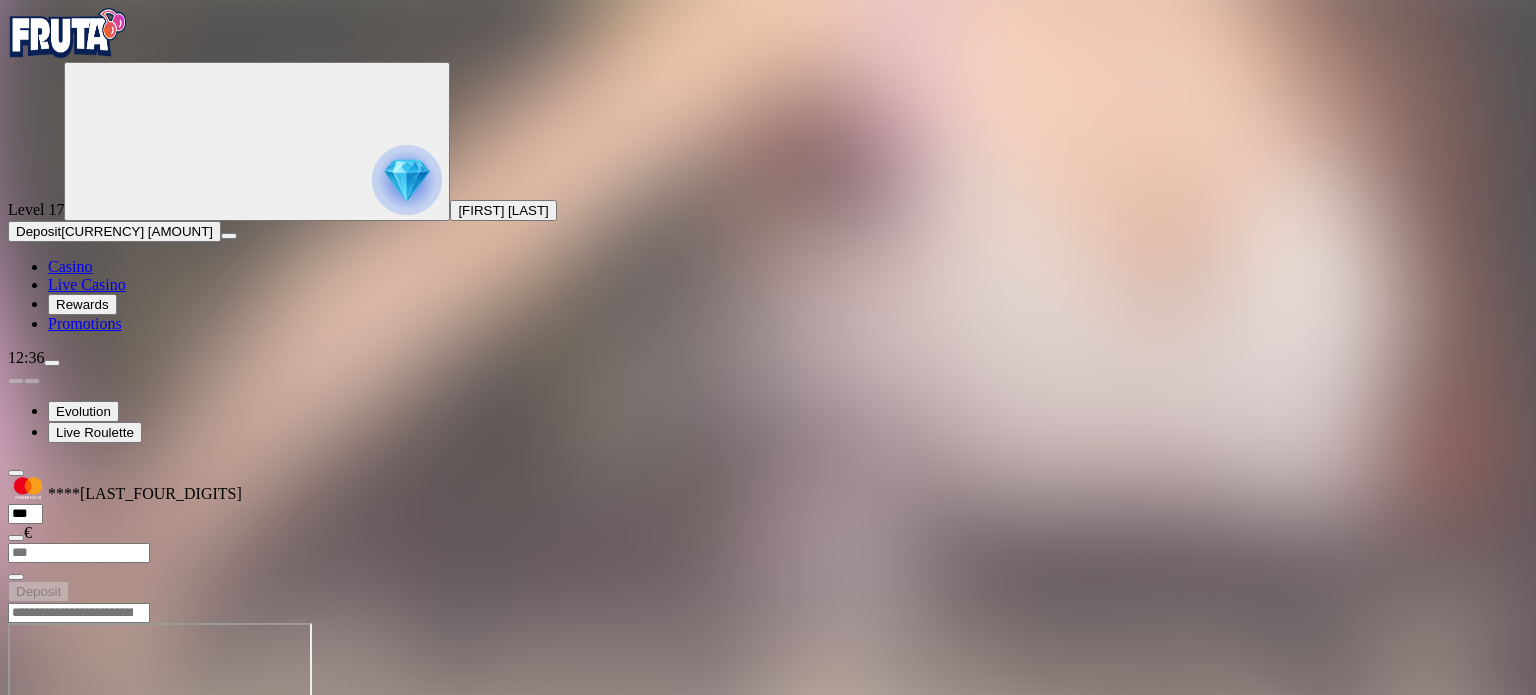 click at bounding box center (52, 363) 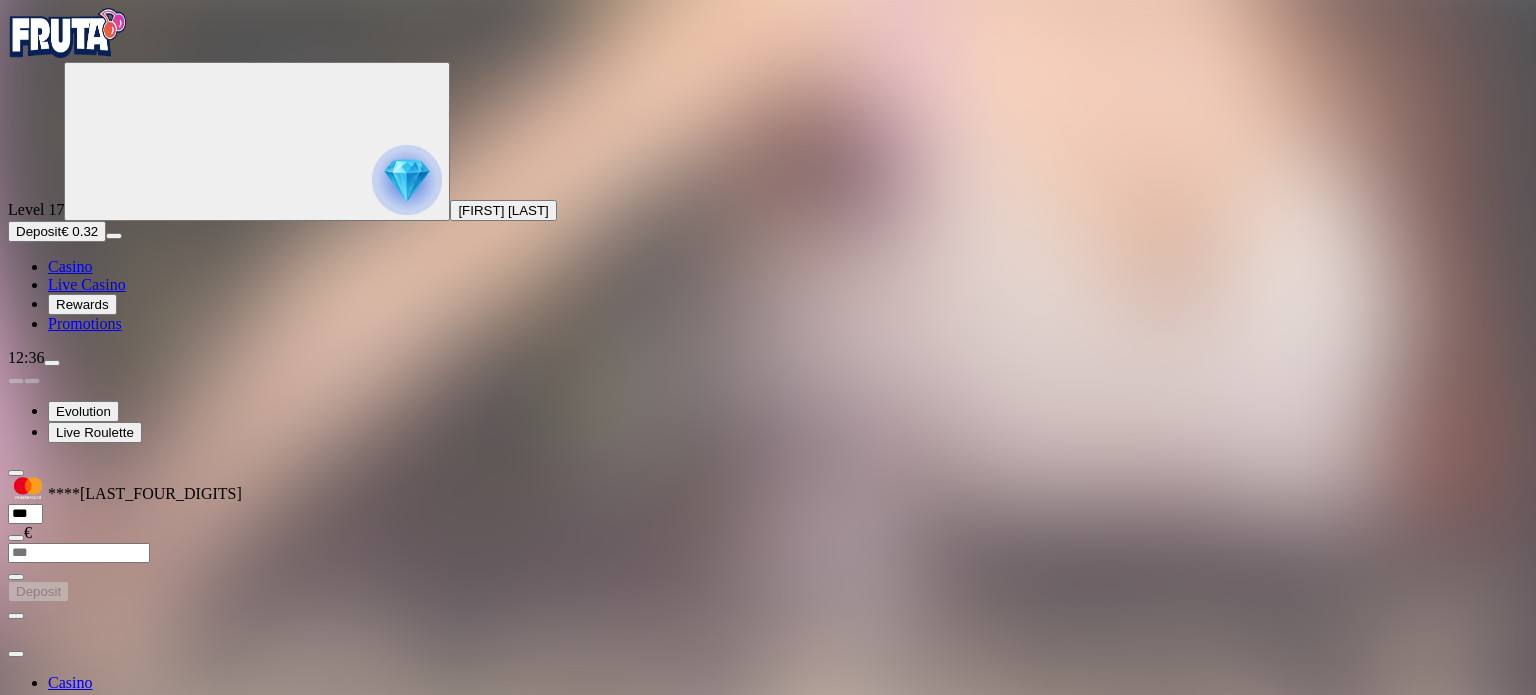 scroll, scrollTop: 14, scrollLeft: 0, axis: vertical 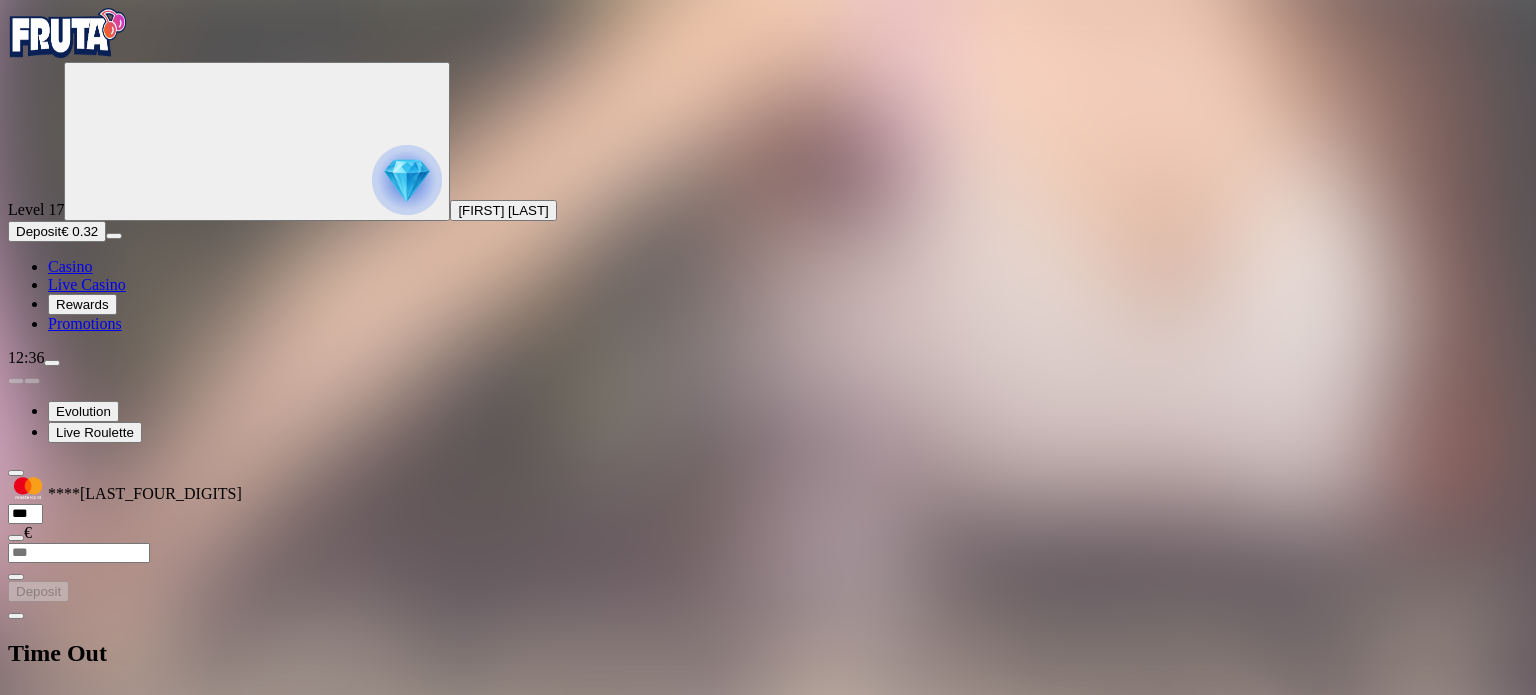 click on "7 Days" at bounding box center (245, 953) 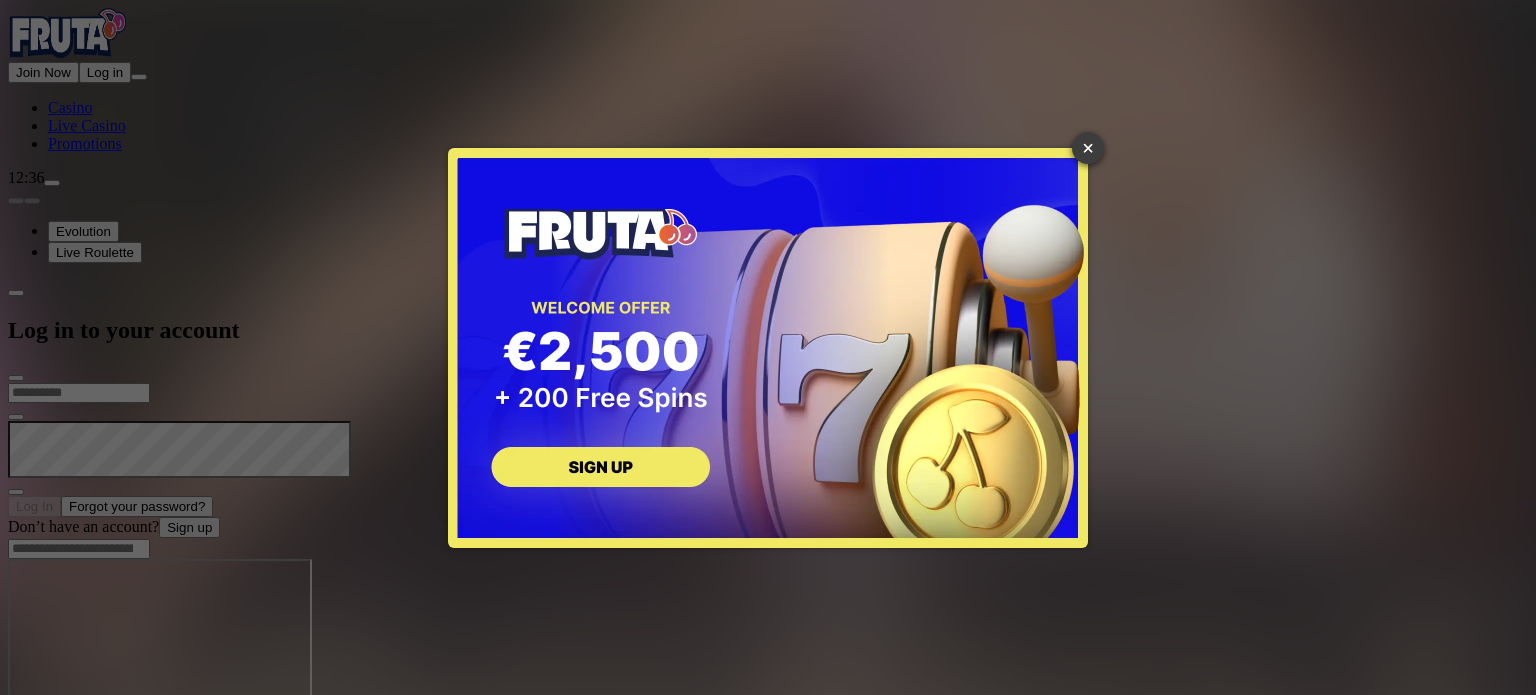 click on "×" at bounding box center [1088, 148] 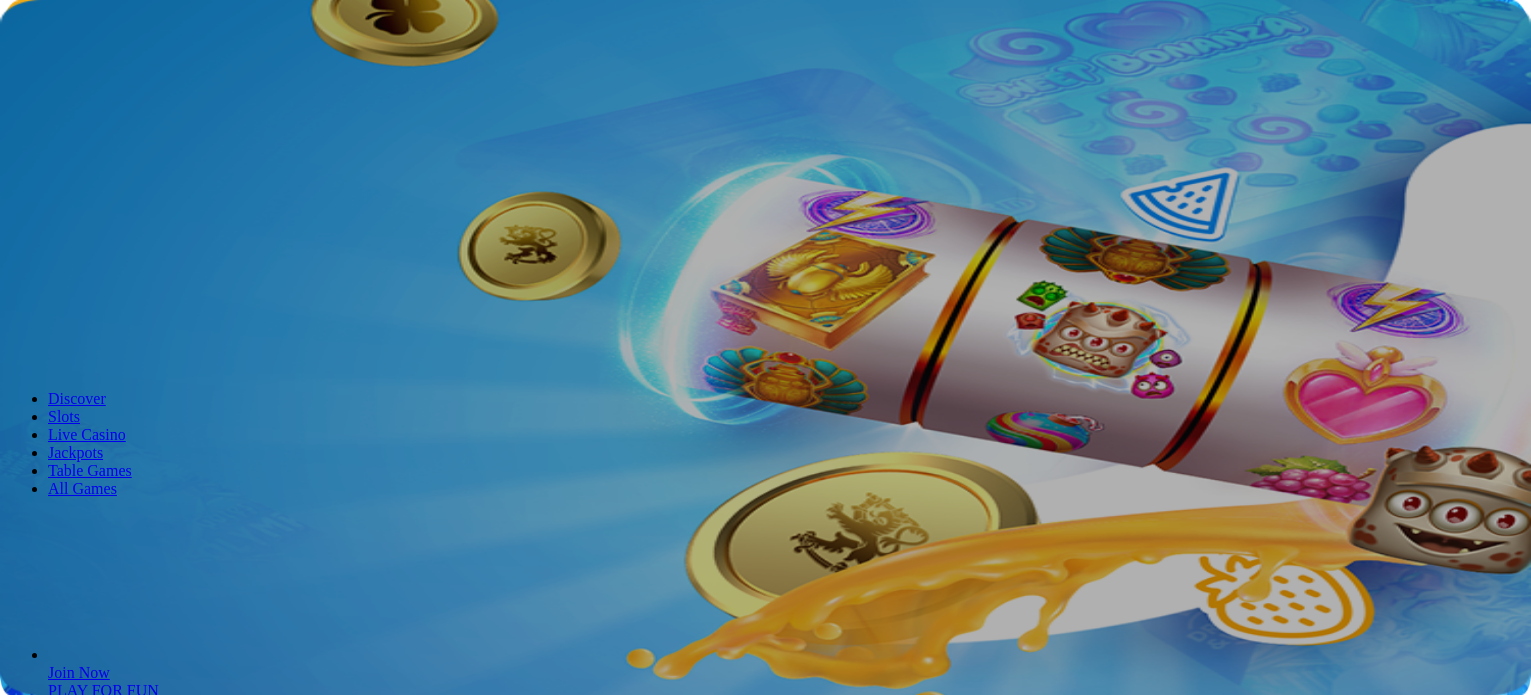 scroll, scrollTop: 0, scrollLeft: 0, axis: both 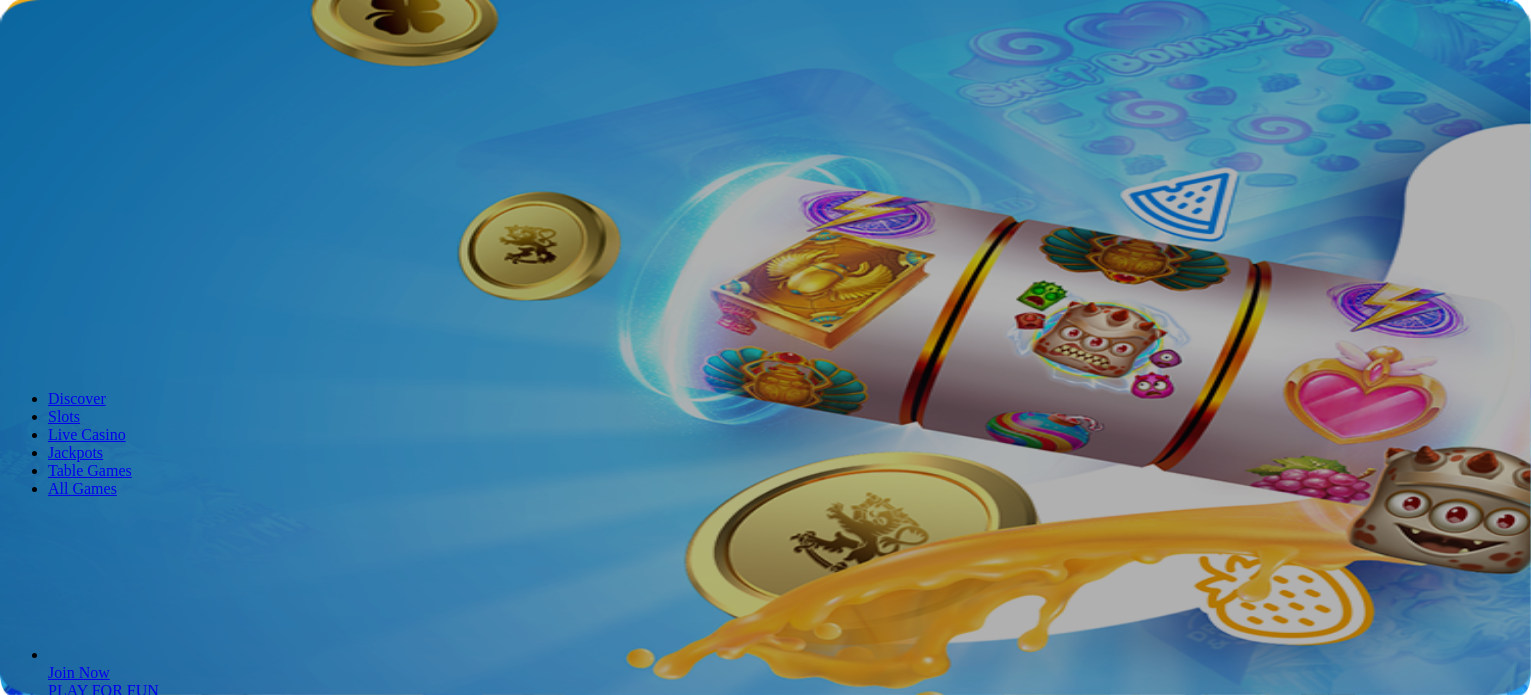 click on "Log in" at bounding box center [105, 72] 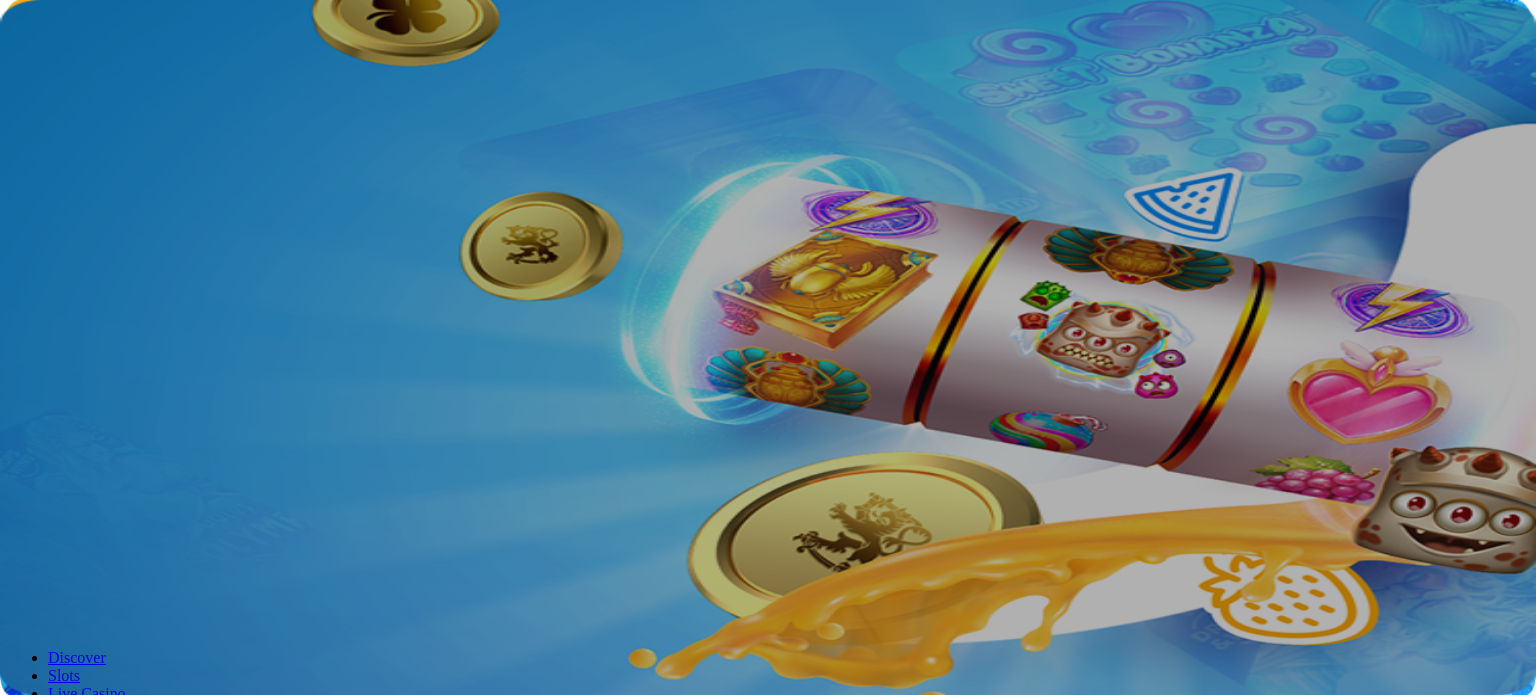 click at bounding box center [79, 301] 